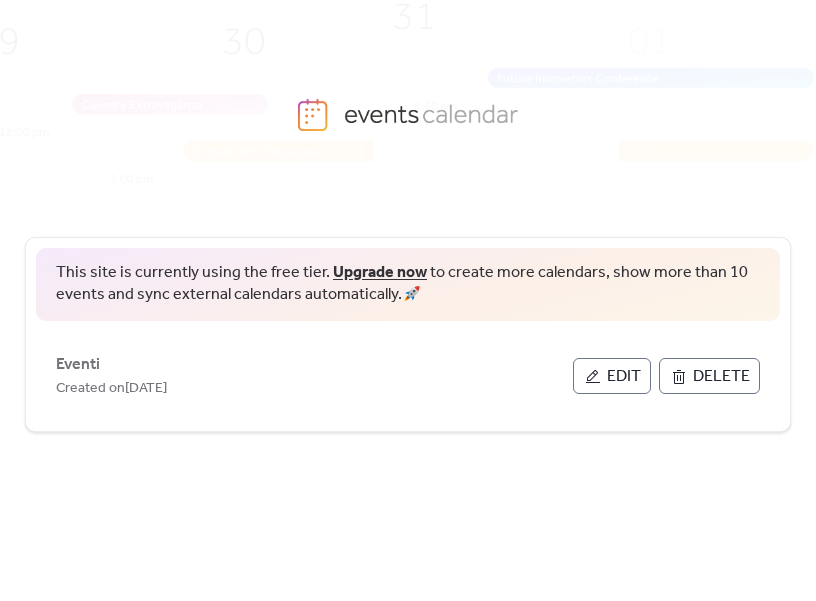 scroll, scrollTop: 0, scrollLeft: 0, axis: both 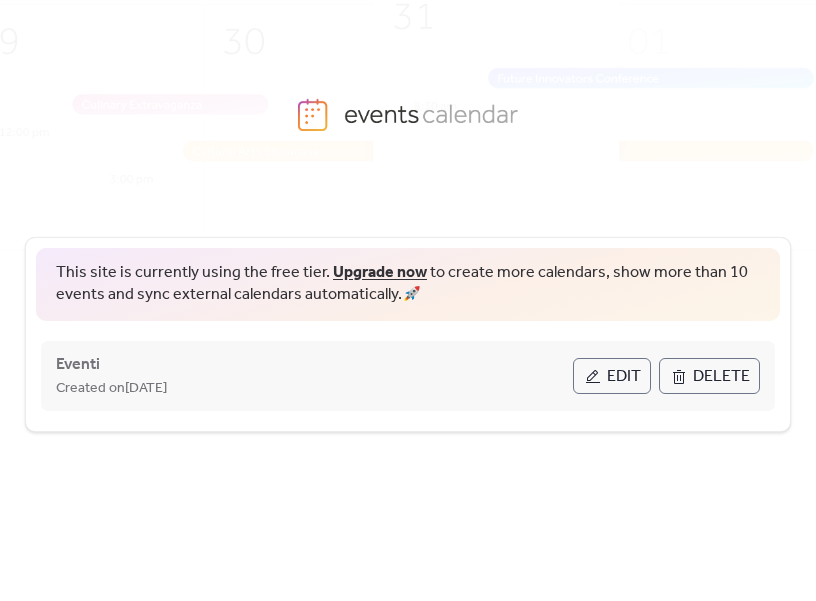 click on "Edit" at bounding box center [624, 377] 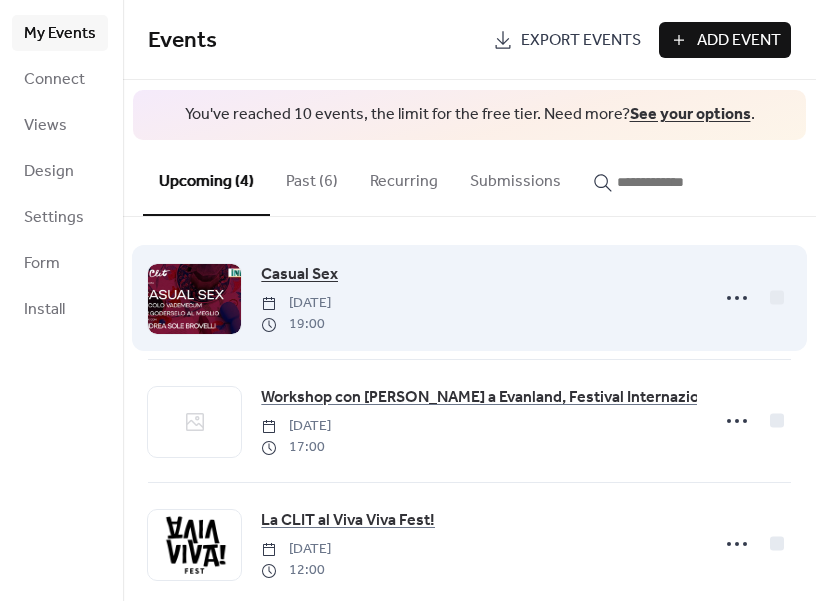 click on "Casual Sex" at bounding box center (299, 275) 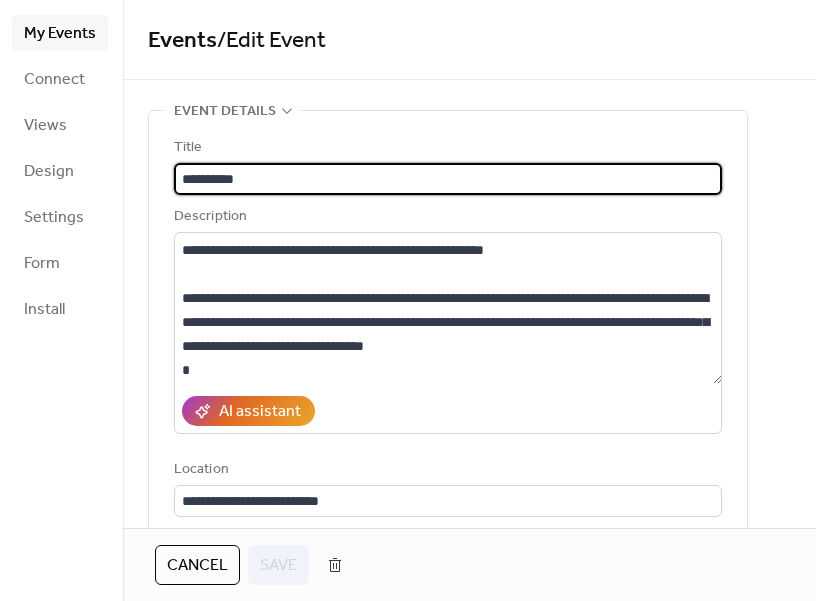 scroll, scrollTop: 624, scrollLeft: 0, axis: vertical 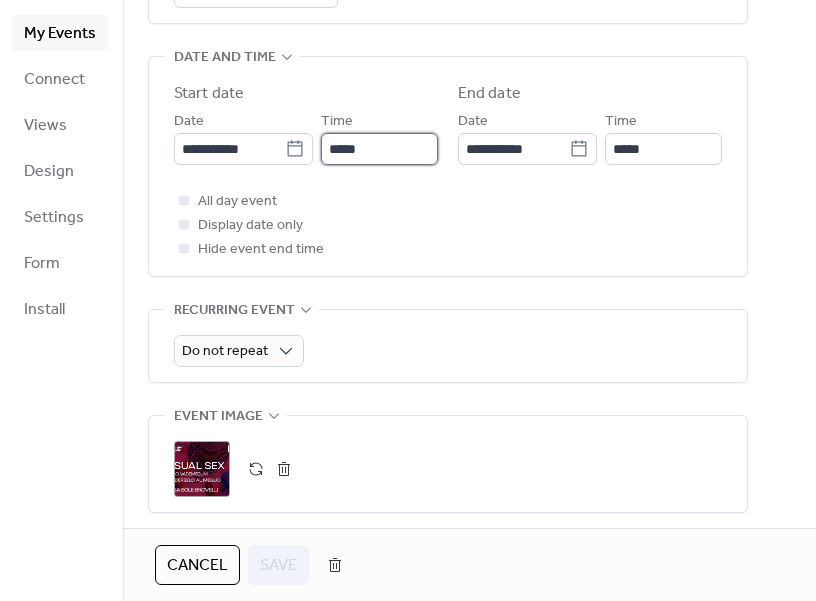click on "*****" at bounding box center (379, 149) 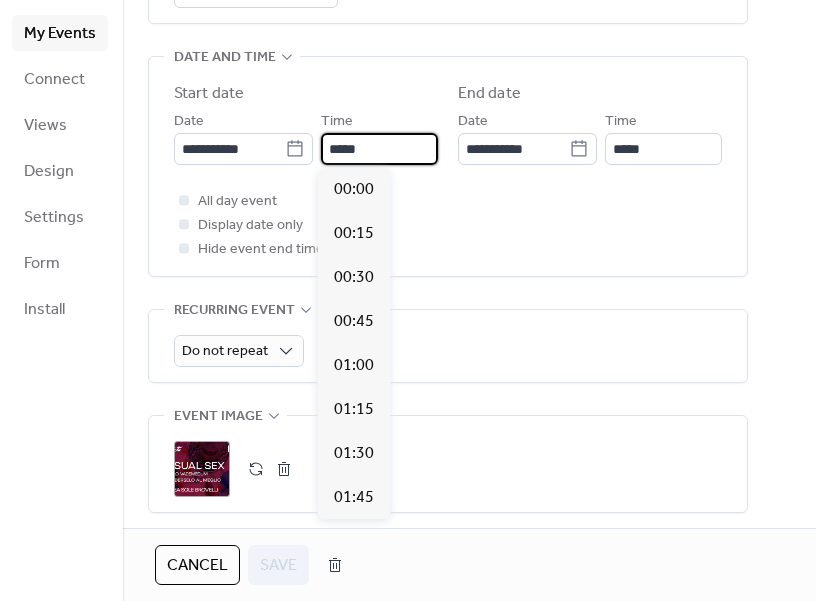 scroll, scrollTop: 3344, scrollLeft: 0, axis: vertical 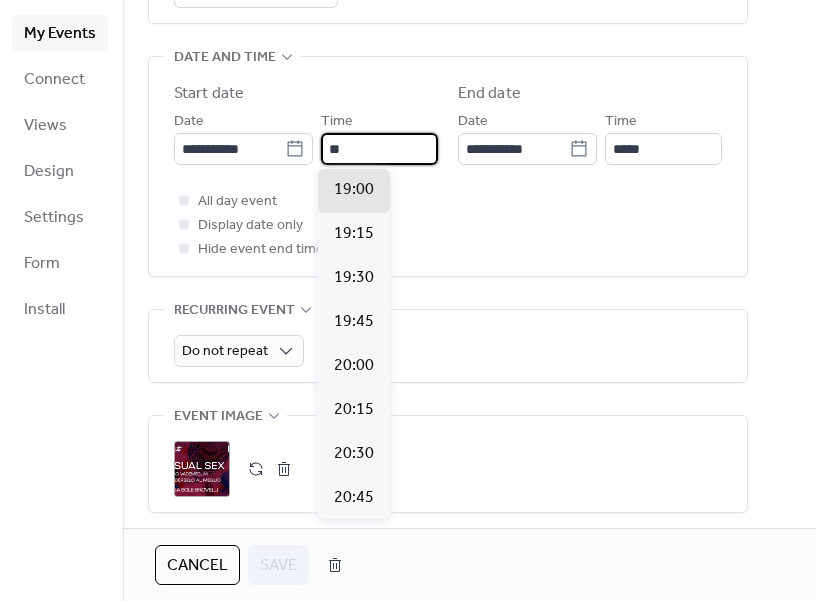 type on "*" 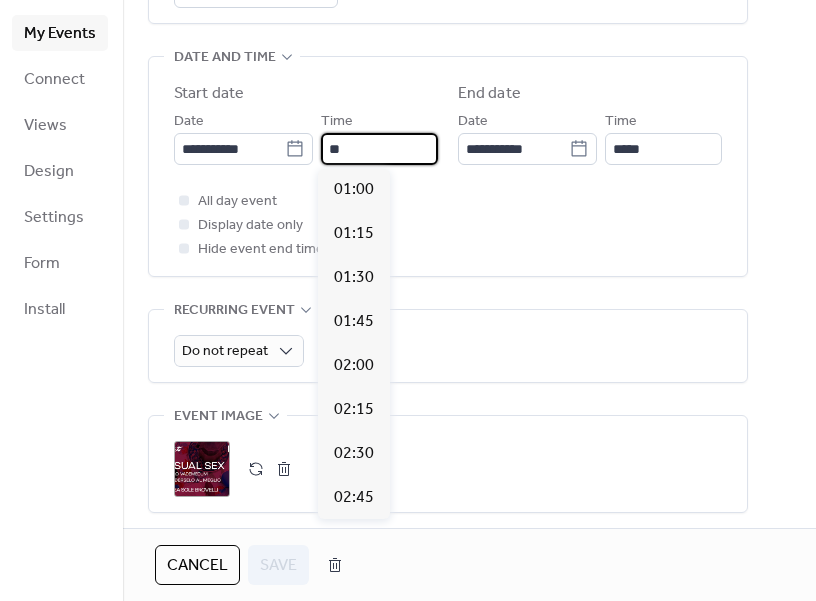 scroll, scrollTop: 3696, scrollLeft: 0, axis: vertical 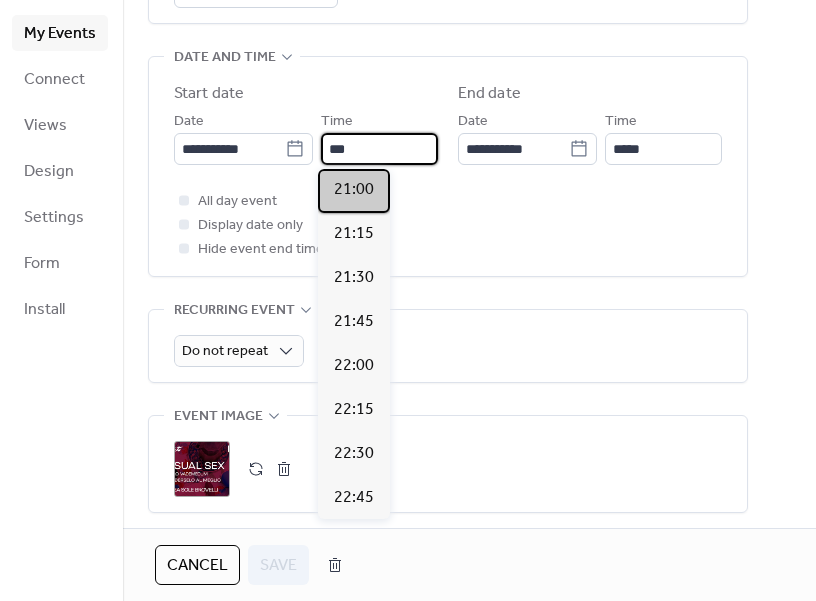 click on "21:00" at bounding box center [354, 190] 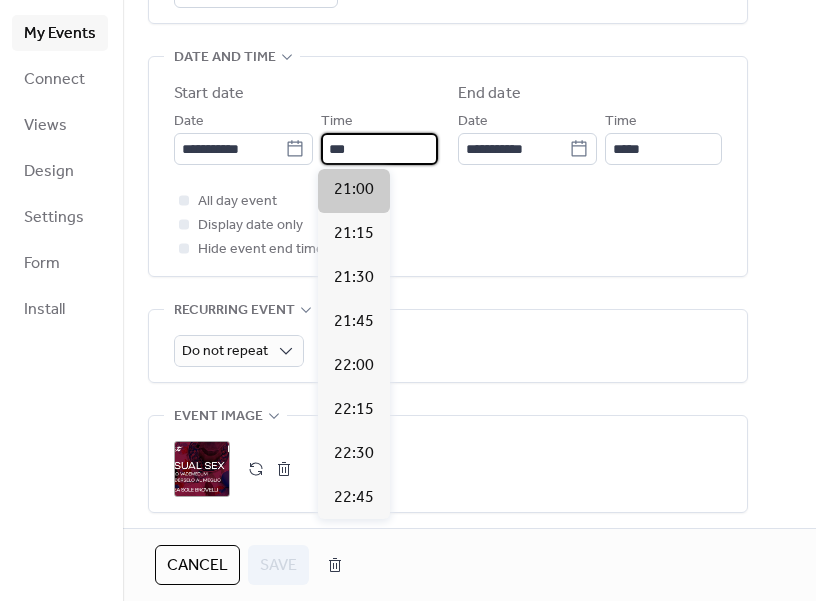 type on "*****" 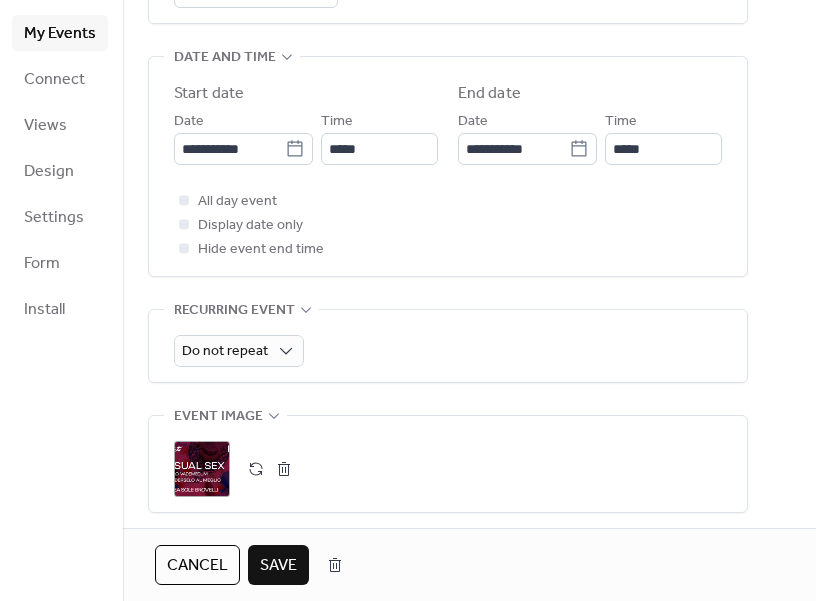 click on "Save" at bounding box center (278, 566) 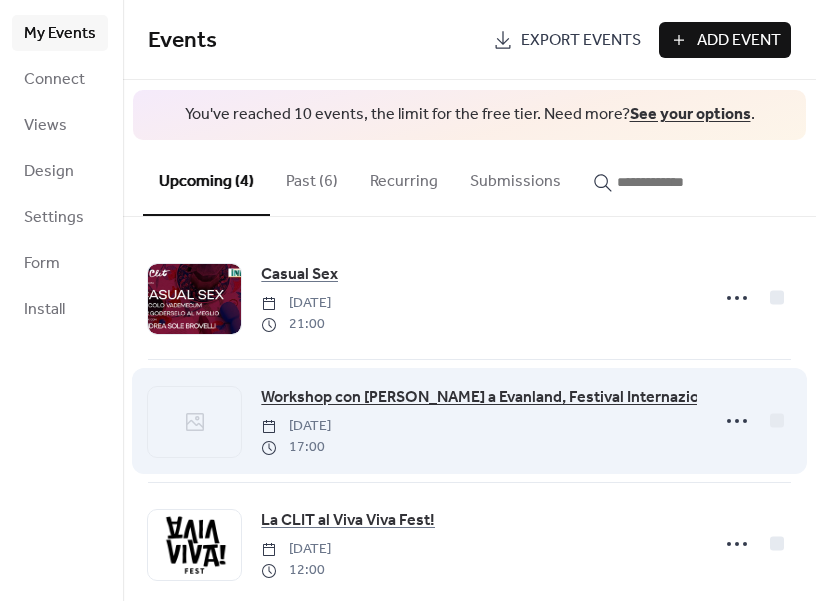 click on "Workshop con [PERSON_NAME] a Evanland, Festival Internazionale del Mondo Interiore" at bounding box center (566, 398) 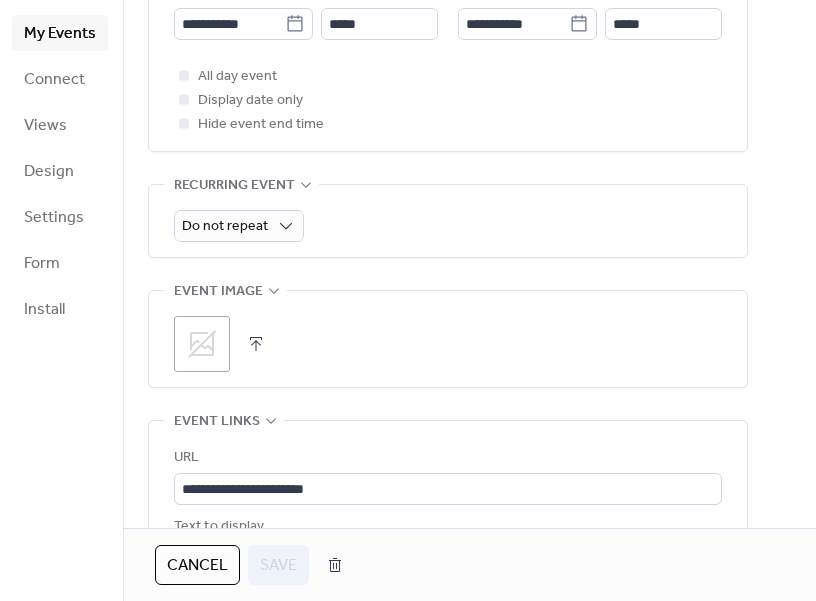 scroll, scrollTop: 754, scrollLeft: 0, axis: vertical 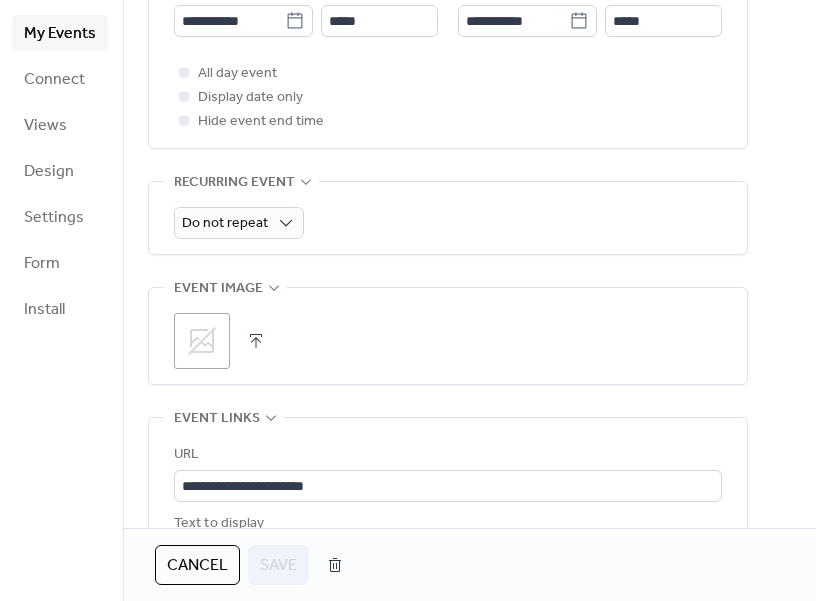 click on ";" at bounding box center (202, 341) 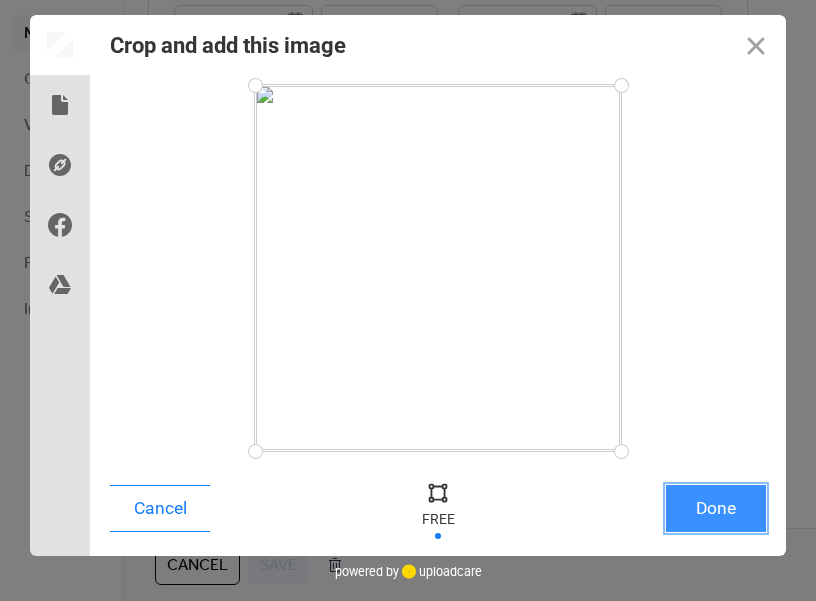 click on "Done" at bounding box center (716, 508) 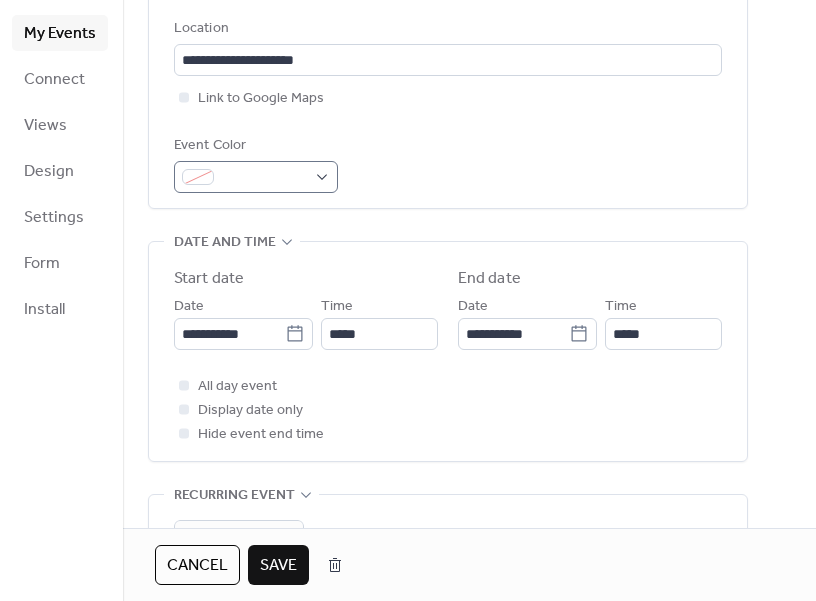 scroll, scrollTop: 117, scrollLeft: 0, axis: vertical 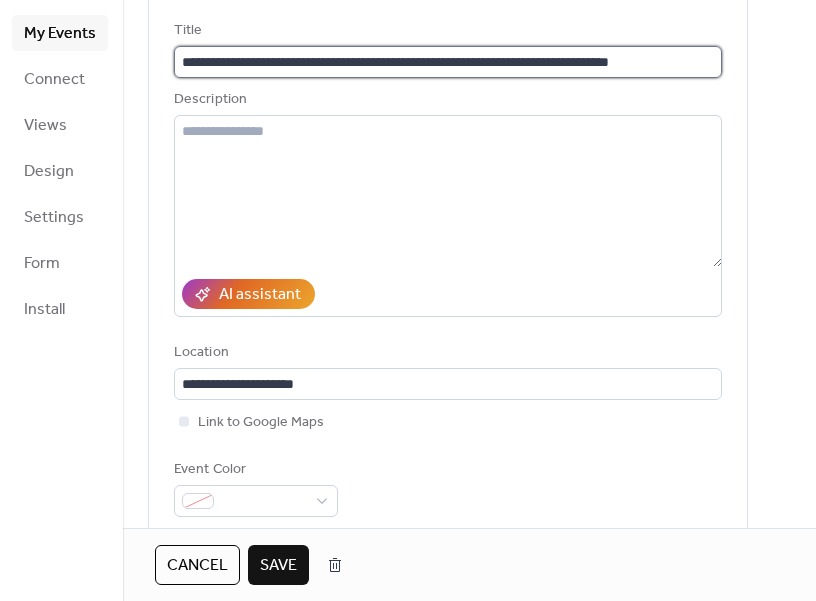 click on "**********" at bounding box center (448, 62) 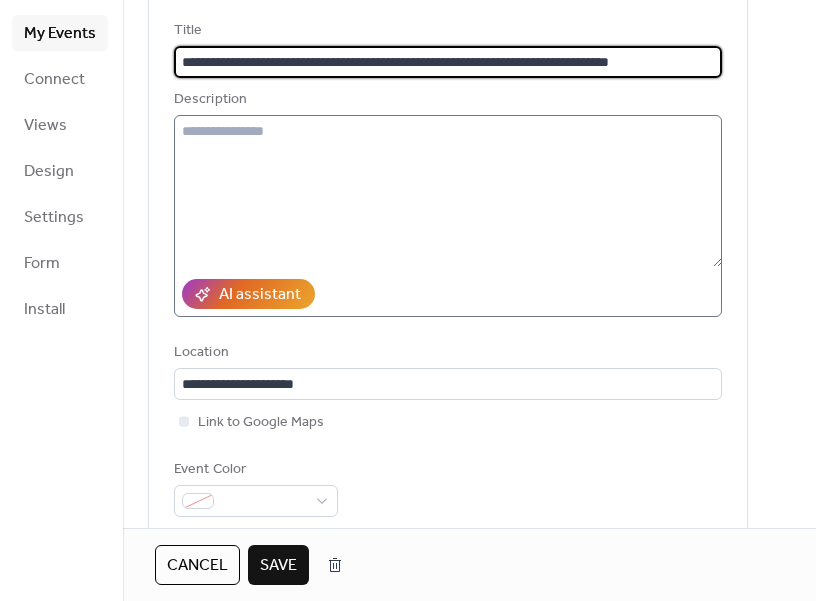 scroll, scrollTop: 116, scrollLeft: 0, axis: vertical 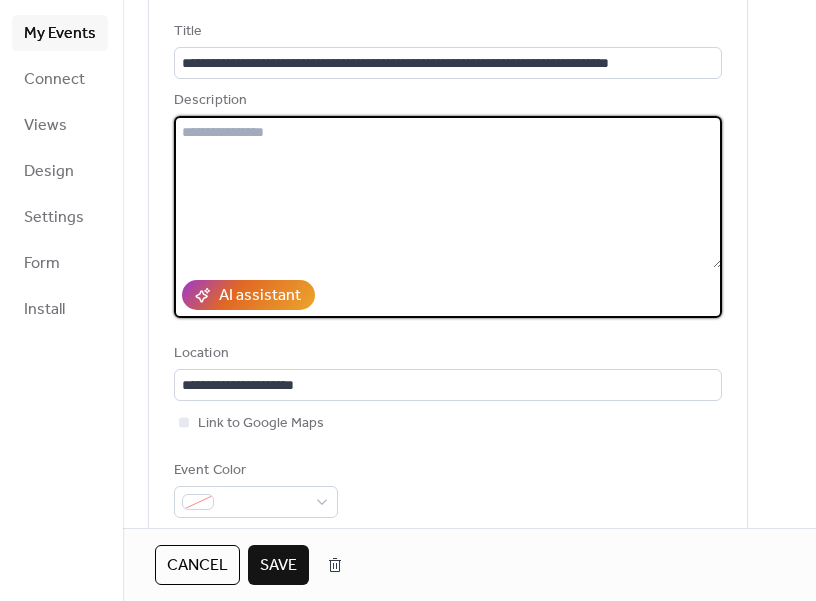 click at bounding box center (448, 192) 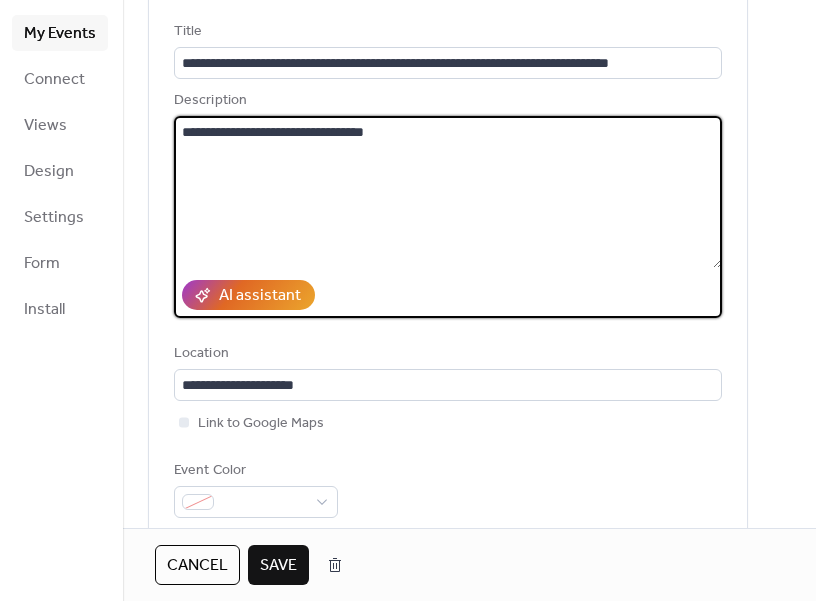 paste on "**********" 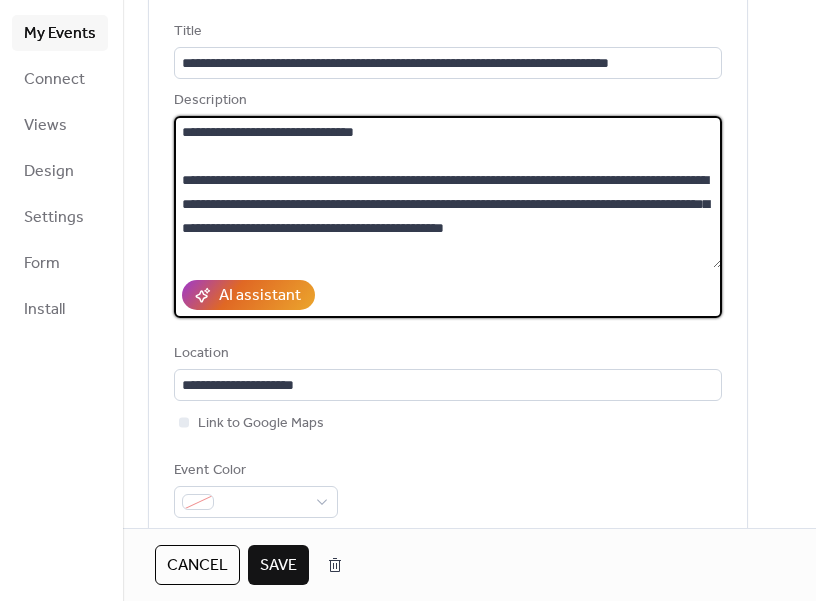 scroll, scrollTop: 93, scrollLeft: 0, axis: vertical 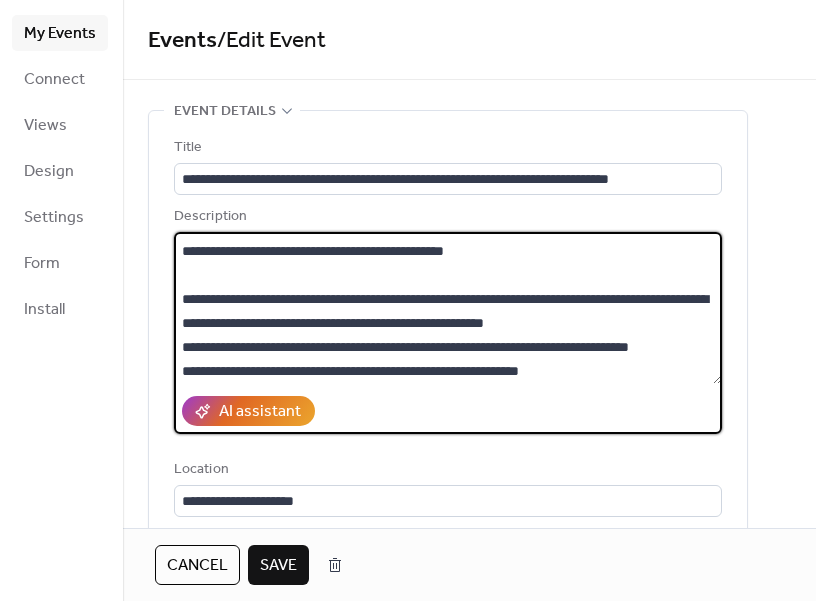 type on "**********" 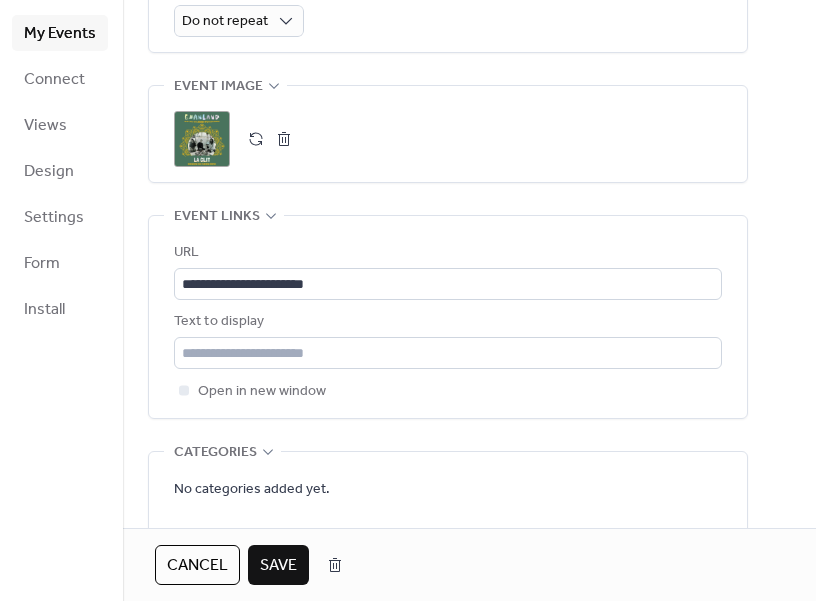 scroll, scrollTop: 1109, scrollLeft: 0, axis: vertical 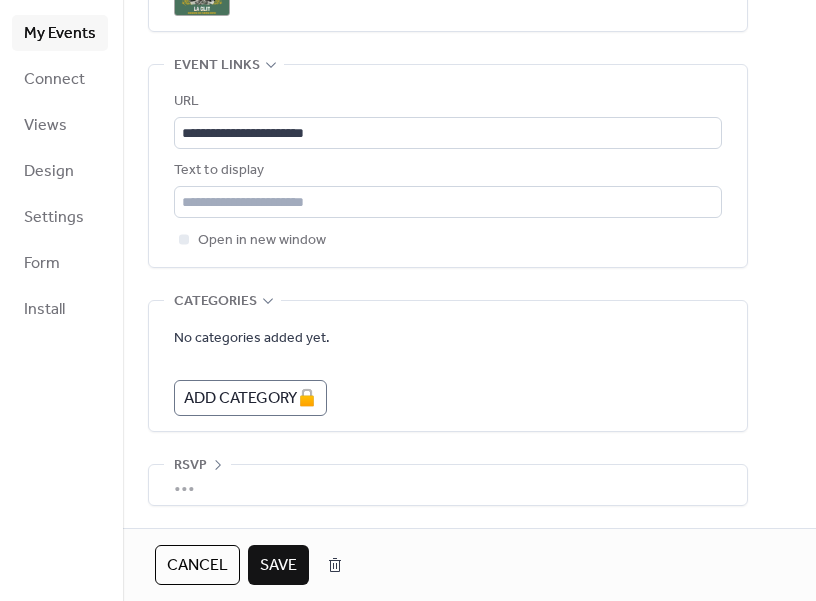 click on "Save" at bounding box center [278, 566] 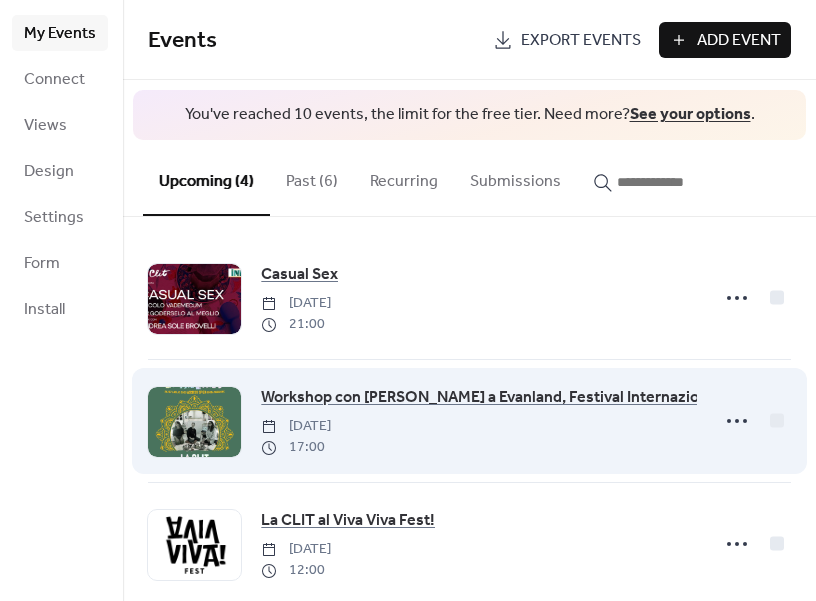 scroll, scrollTop: 149, scrollLeft: 0, axis: vertical 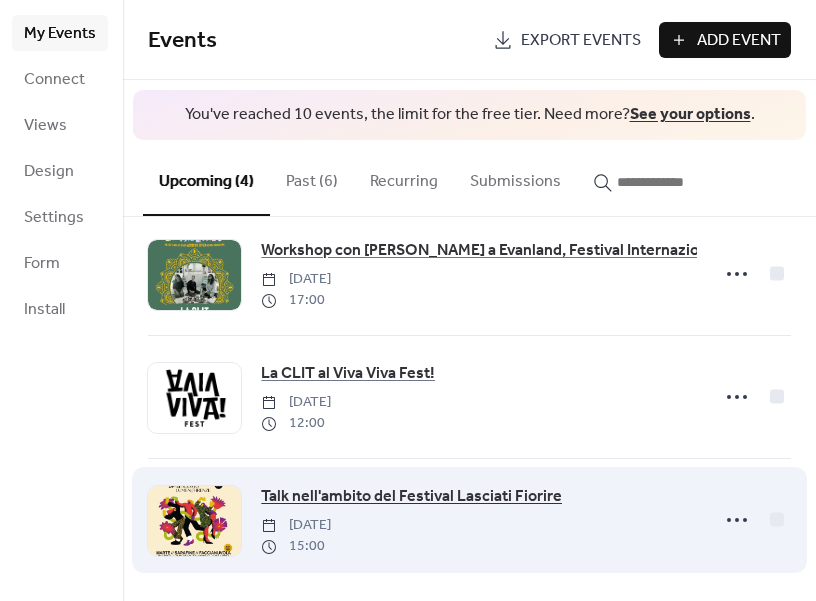 click on "Talk nell'ambito del Festival Lasciati Fiorire" at bounding box center (411, 497) 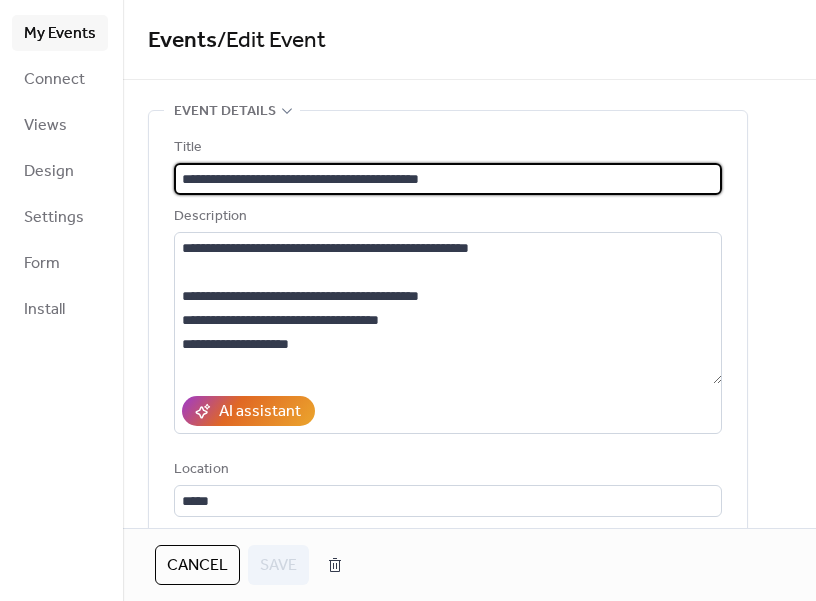 scroll, scrollTop: 1, scrollLeft: 0, axis: vertical 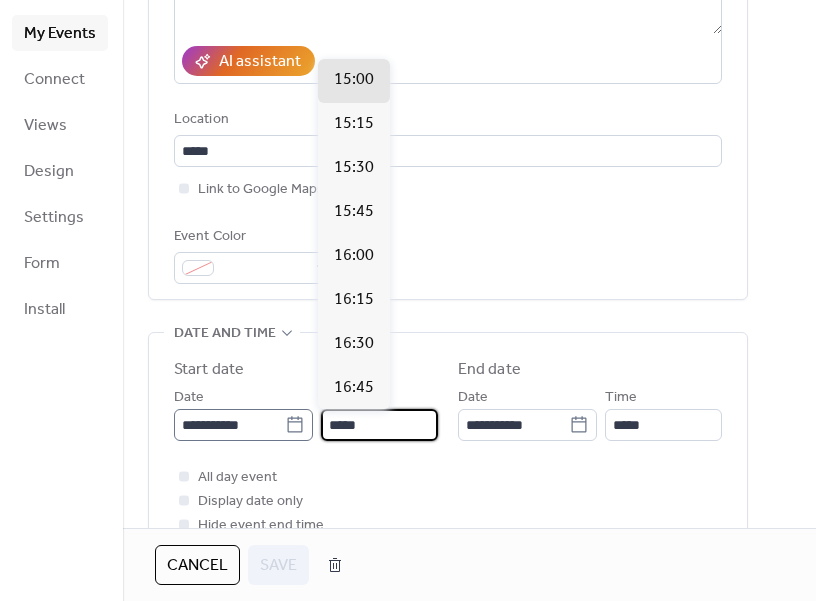 drag, startPoint x: 376, startPoint y: 418, endPoint x: 302, endPoint y: 415, distance: 74.06078 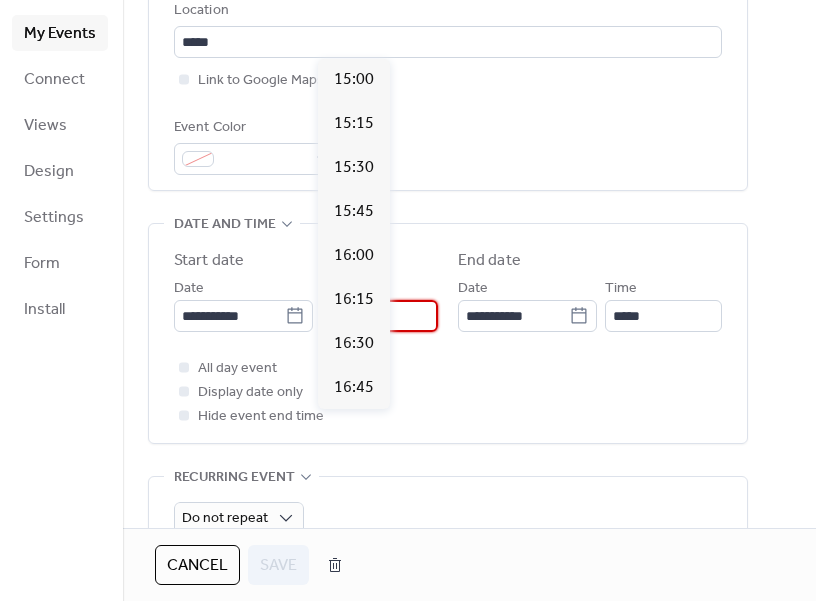 scroll, scrollTop: 496, scrollLeft: 0, axis: vertical 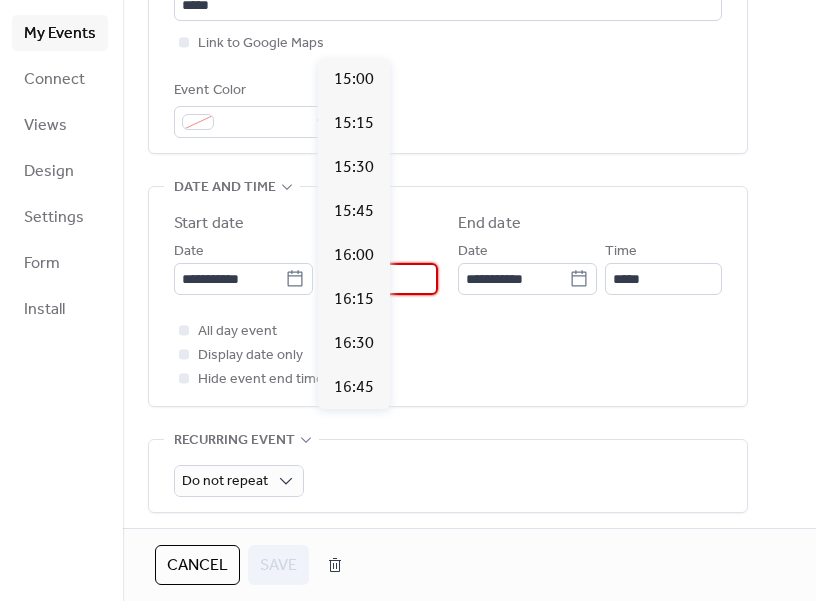 click on "Do not repeat" at bounding box center (448, 481) 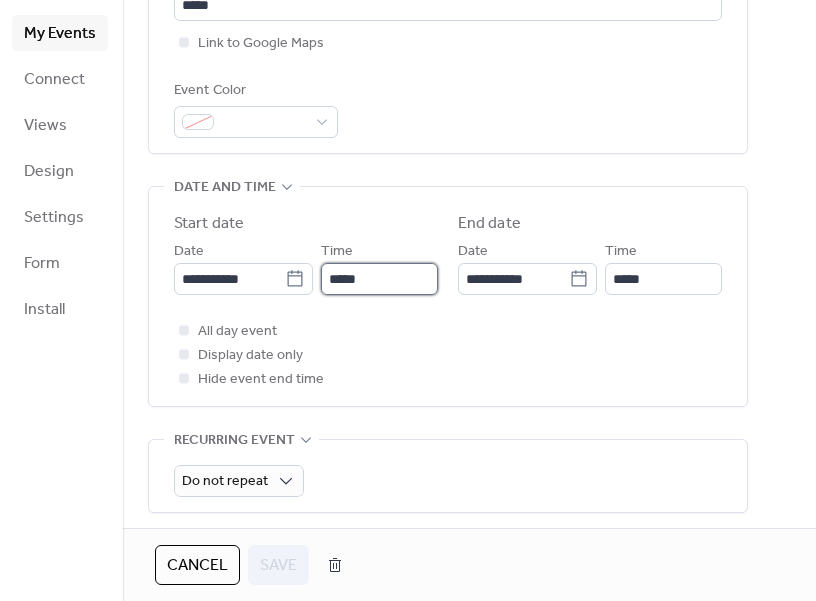 click on "*****" at bounding box center [379, 279] 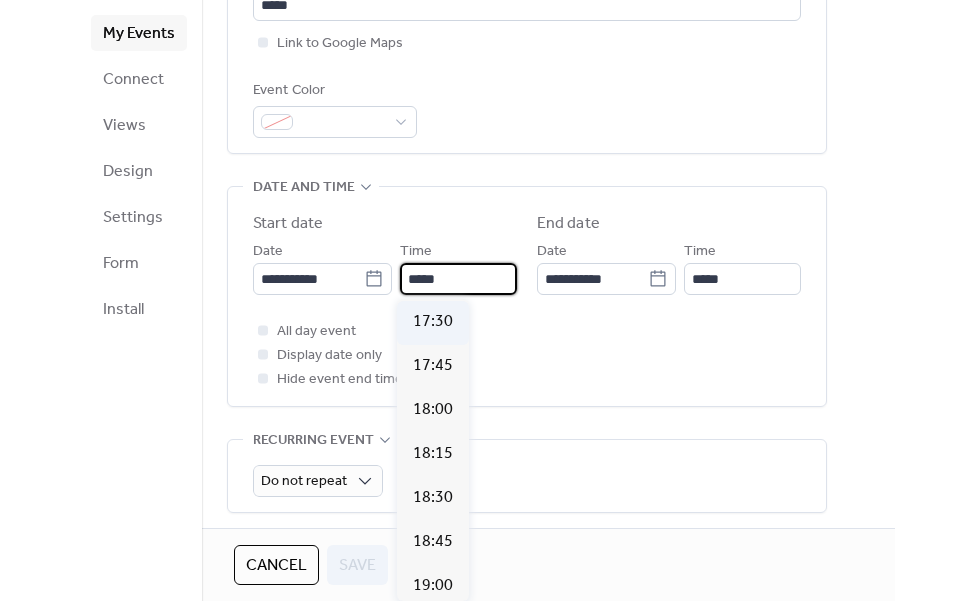 scroll, scrollTop: 3101, scrollLeft: 0, axis: vertical 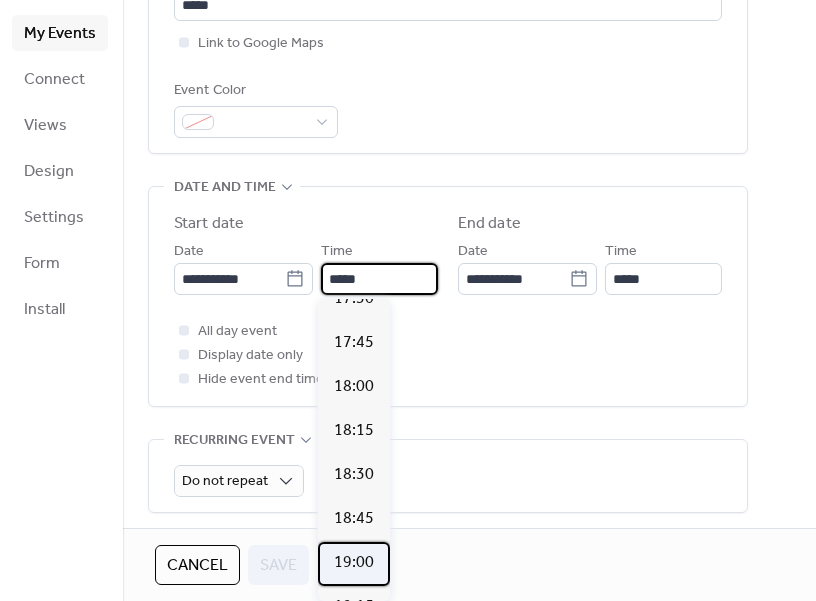 click on "19:00" at bounding box center [354, 563] 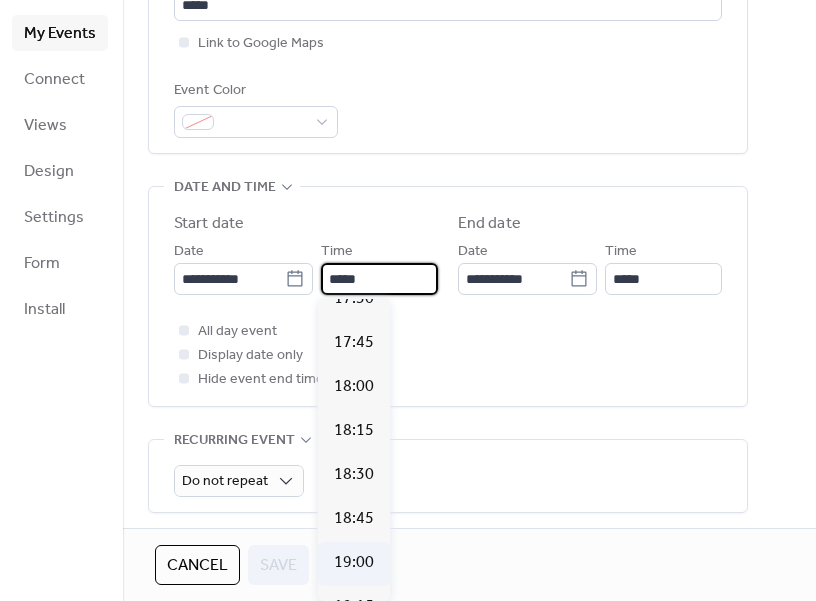 type on "*****" 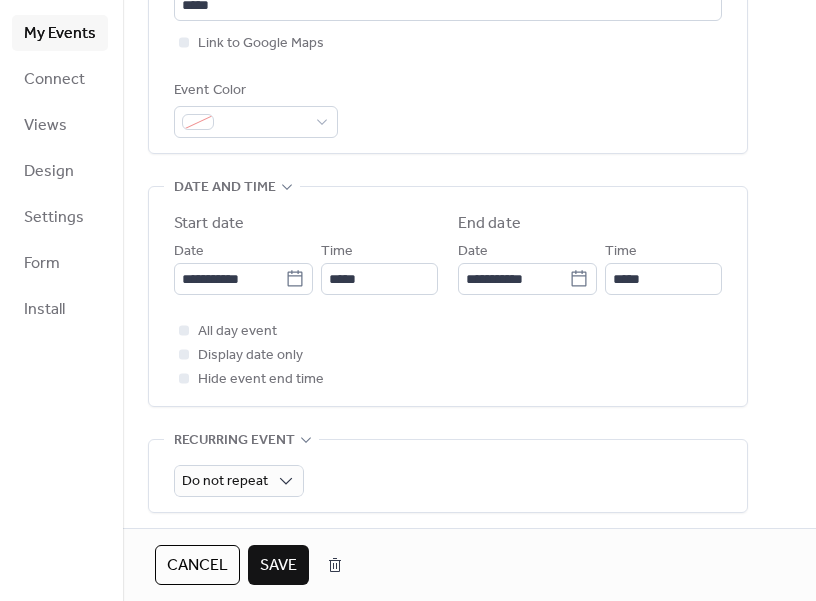 click on "Save" at bounding box center (278, 566) 